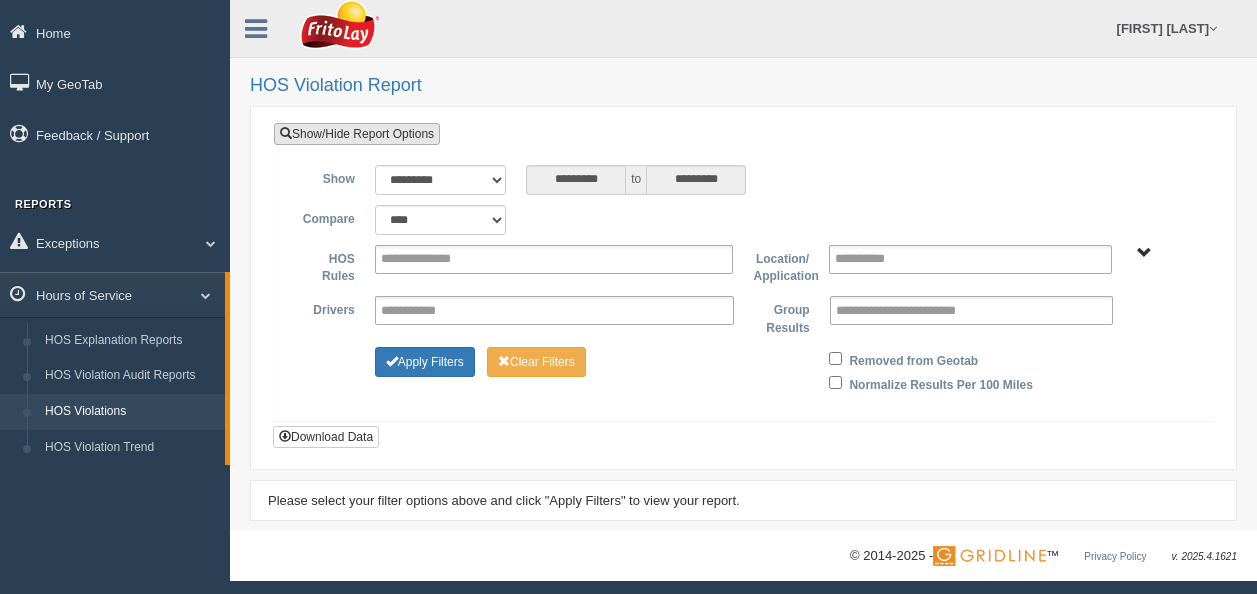 scroll, scrollTop: 0, scrollLeft: 0, axis: both 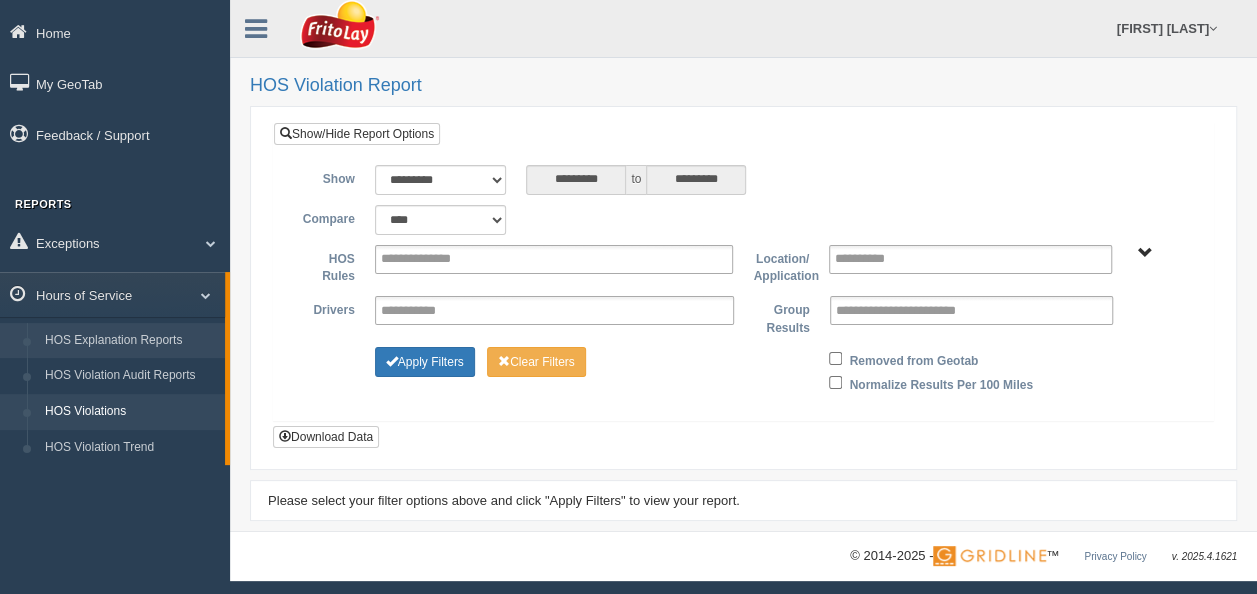 click on "HOS Explanation Reports" at bounding box center (130, 341) 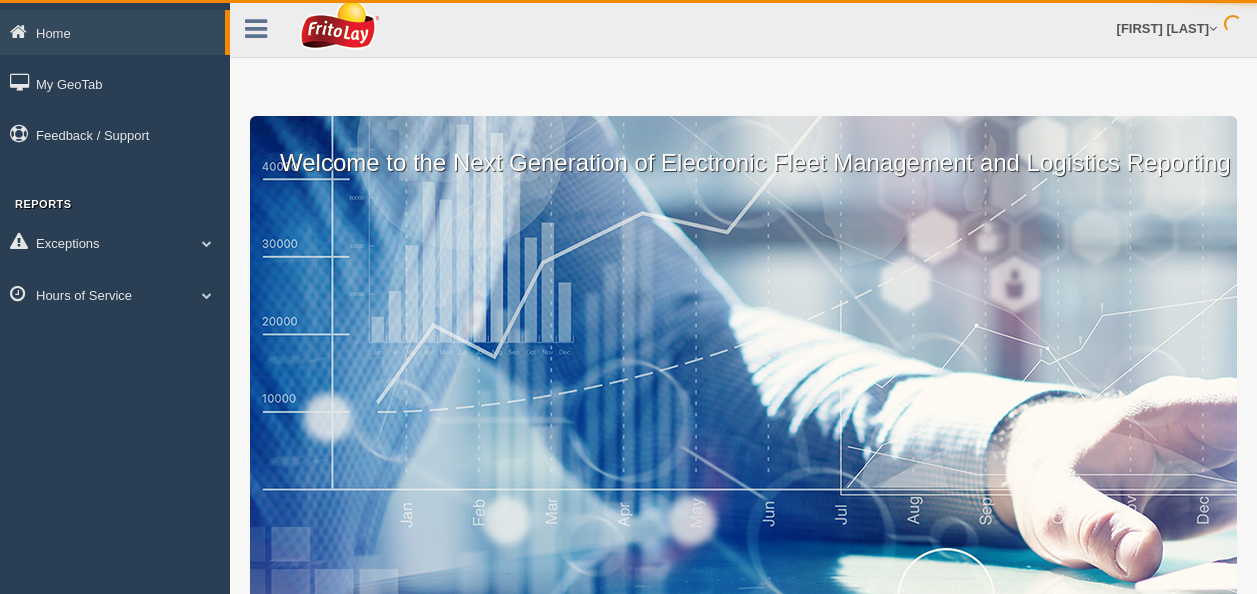 scroll, scrollTop: 0, scrollLeft: 0, axis: both 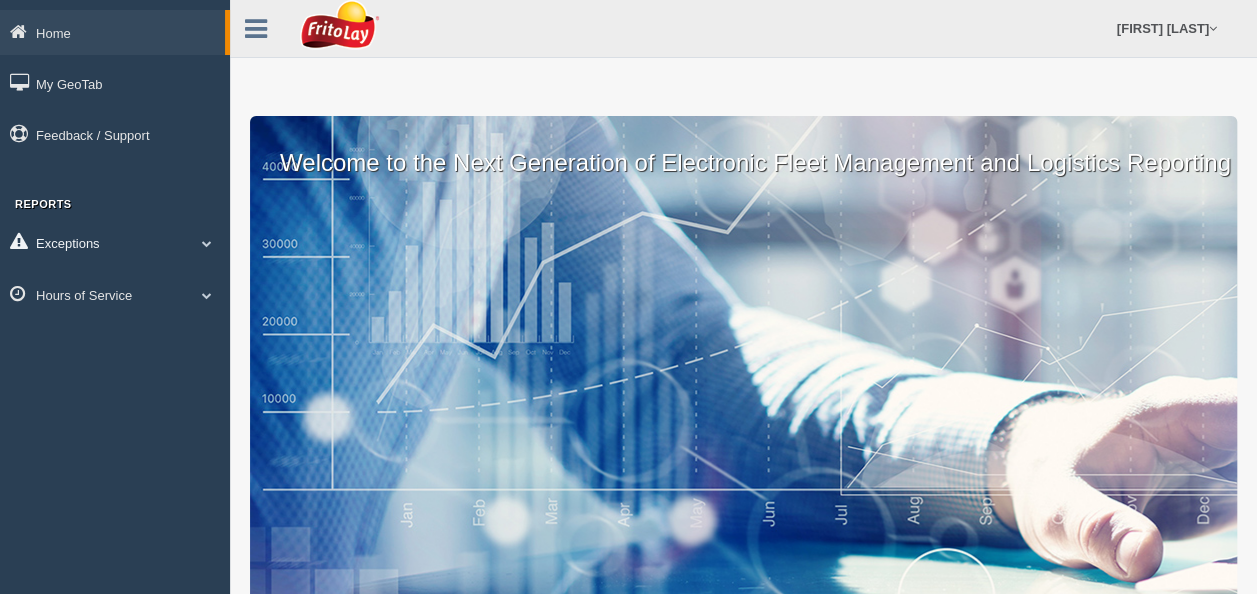 click at bounding box center (207, 243) 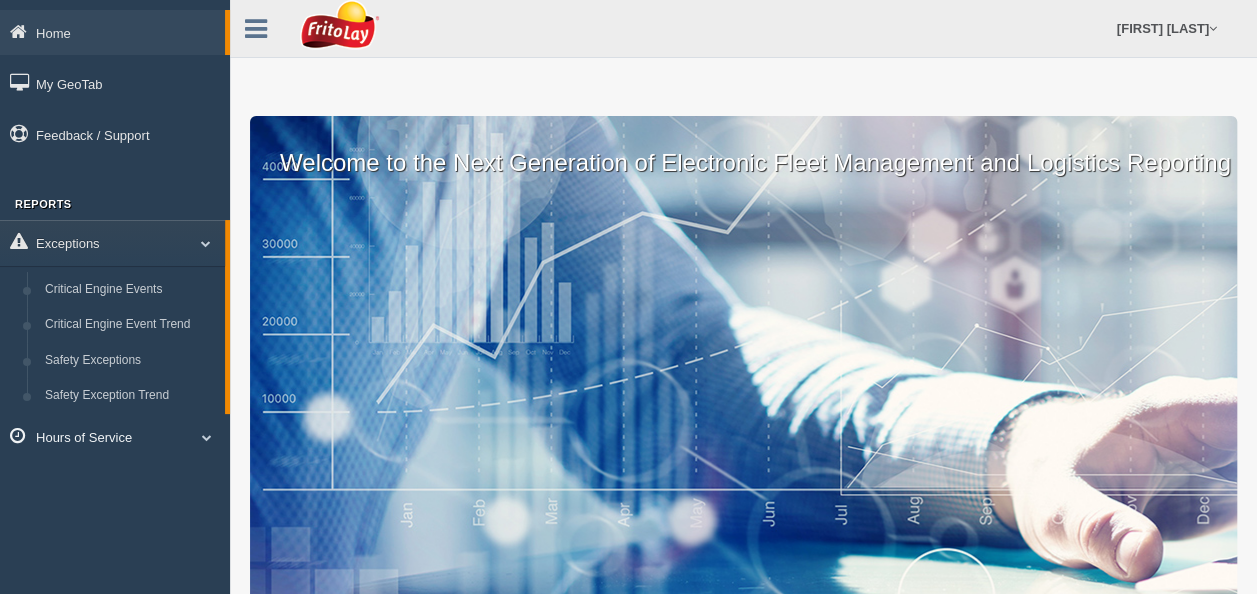 click on "Hours of Service" at bounding box center [112, 32] 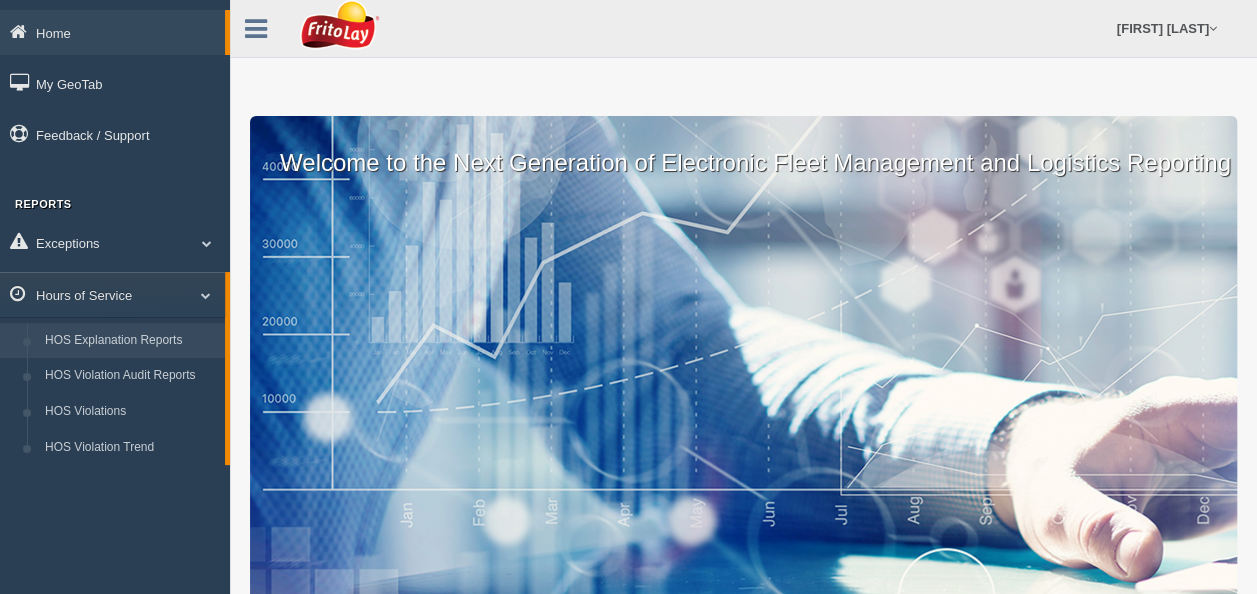 click on "HOS Explanation Reports" at bounding box center [130, 341] 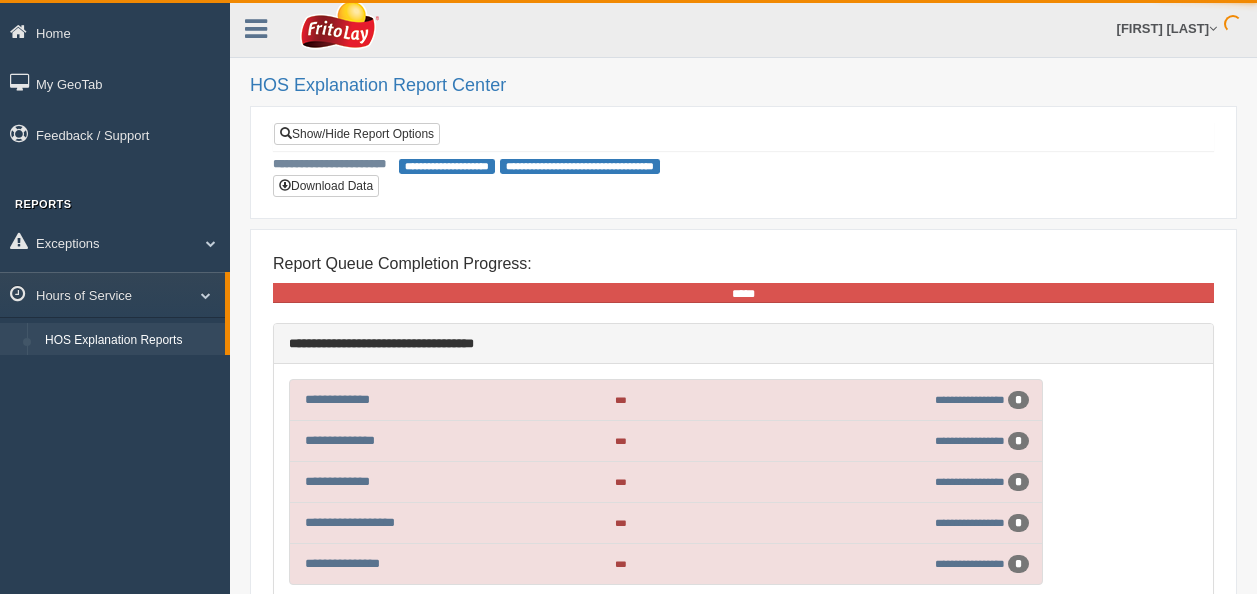 scroll, scrollTop: 0, scrollLeft: 0, axis: both 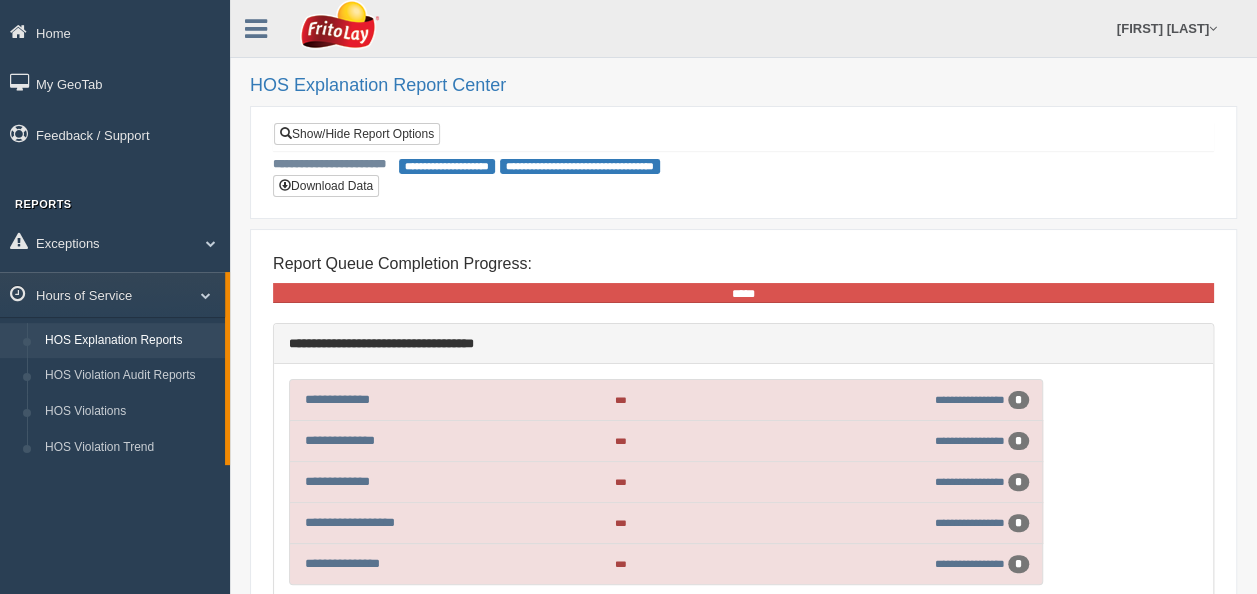 click on "**********" at bounding box center [447, 166] 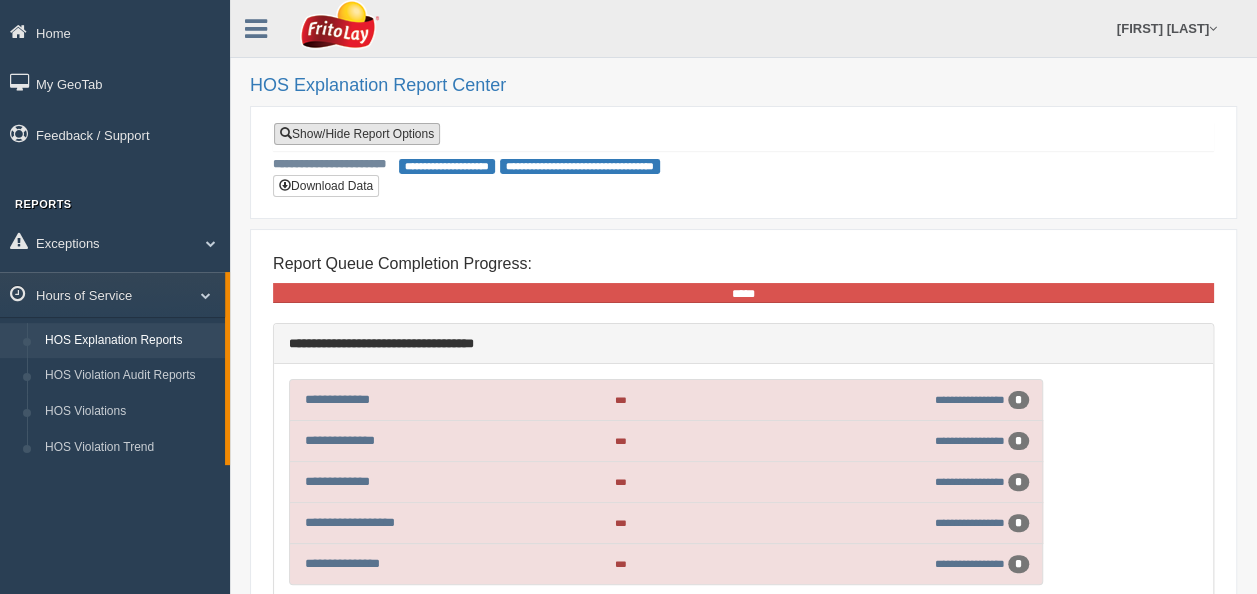 click on "Show/Hide Report Options" at bounding box center (357, 134) 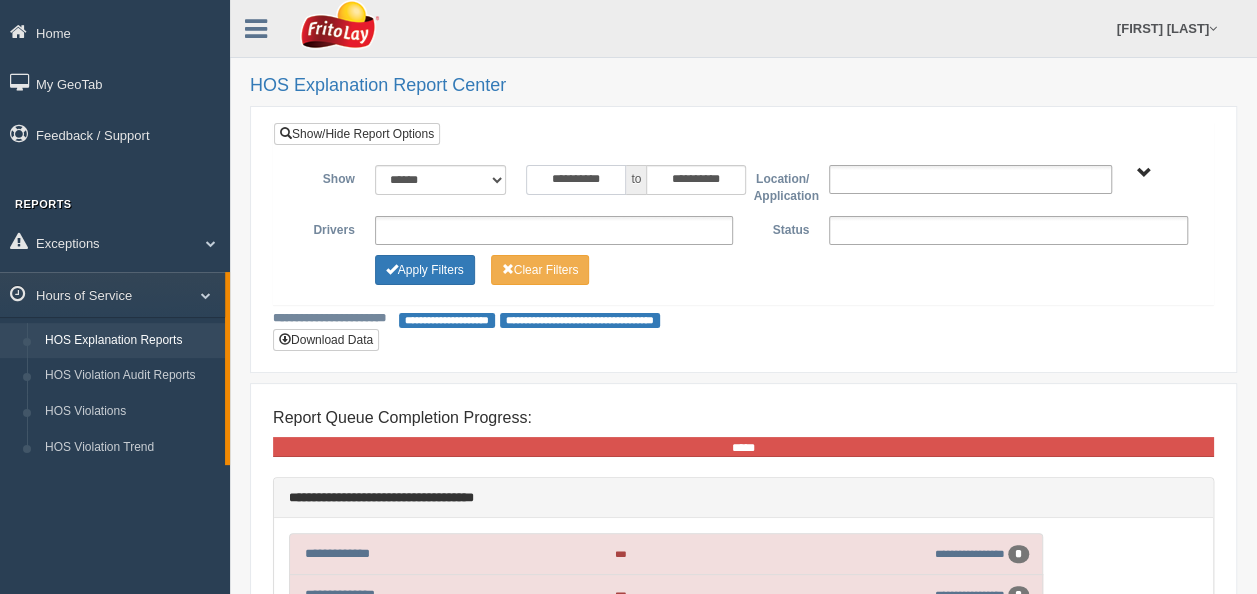 click on "**********" at bounding box center (576, 180) 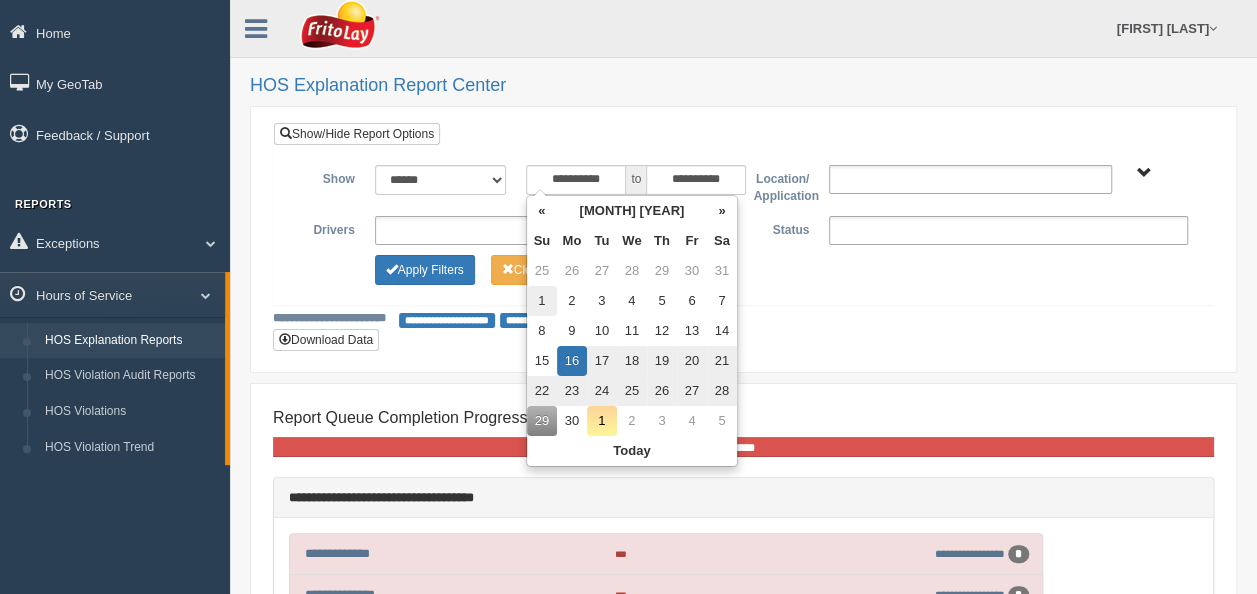 click on "1" at bounding box center (542, 271) 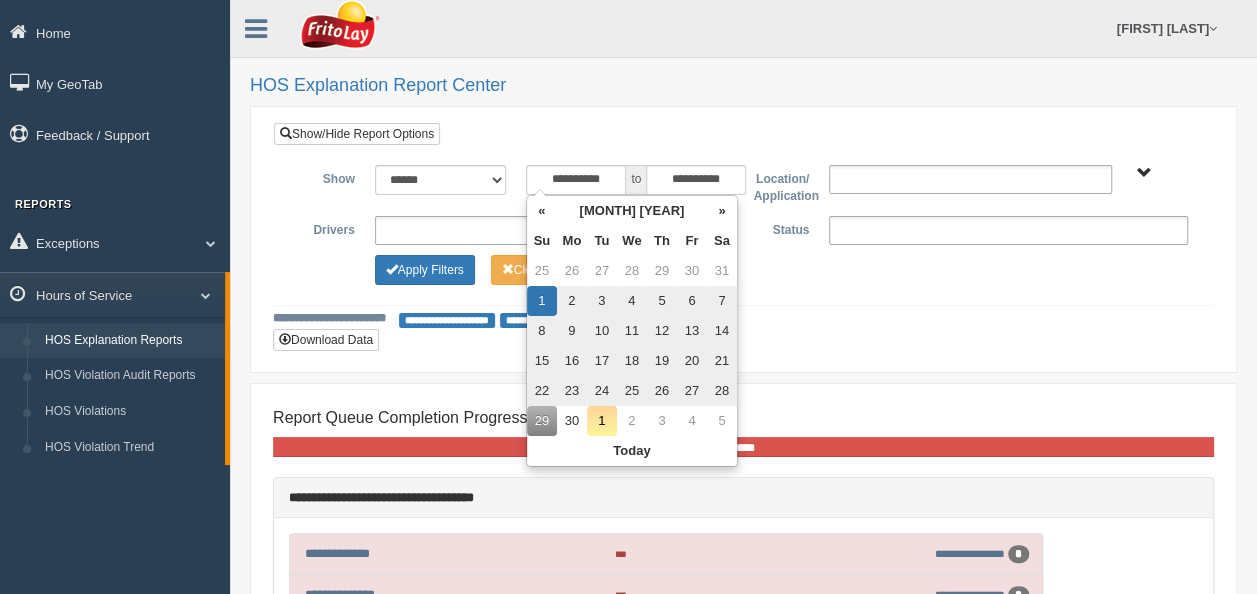 click on "**********" at bounding box center [743, 239] 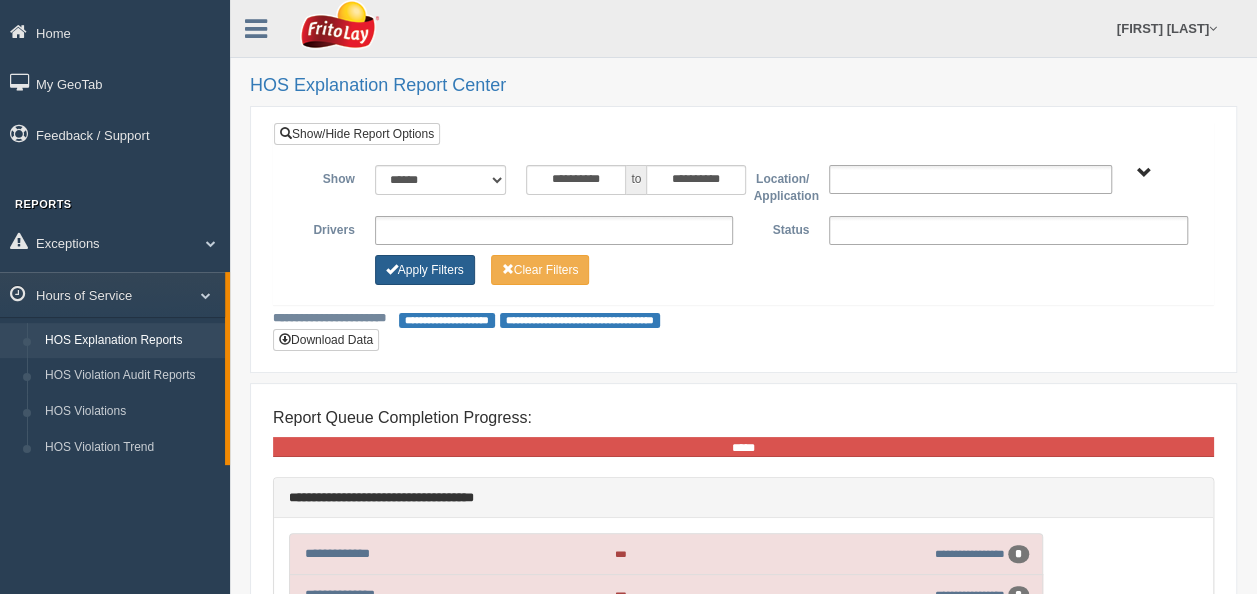 click on "Apply Filters" at bounding box center (425, 270) 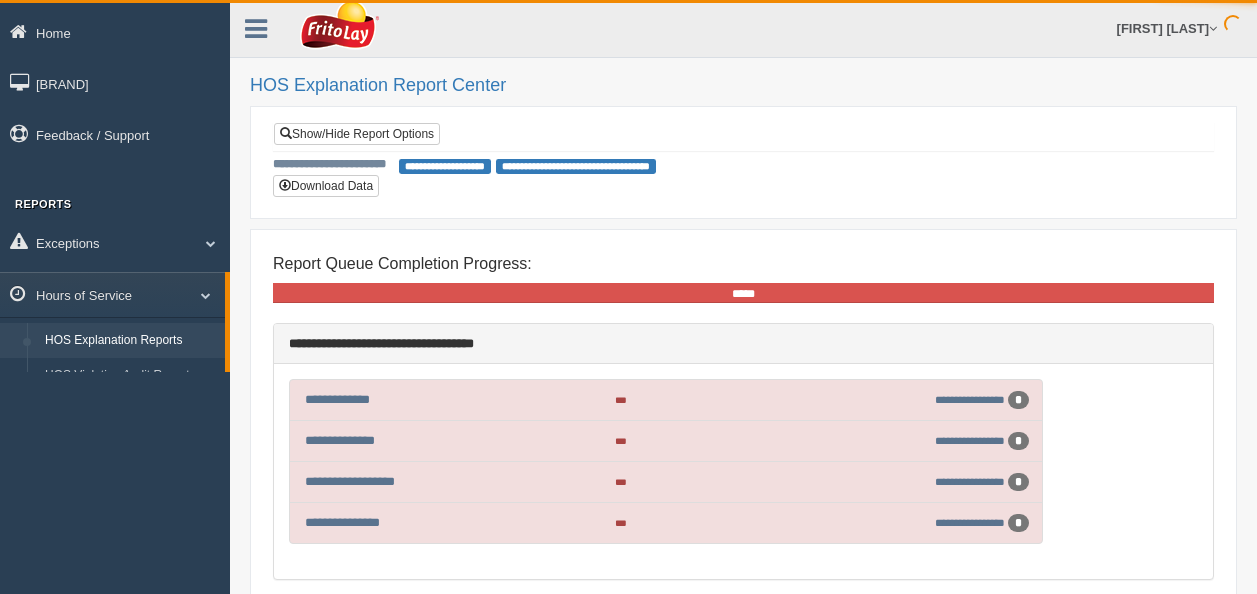 scroll, scrollTop: 0, scrollLeft: 0, axis: both 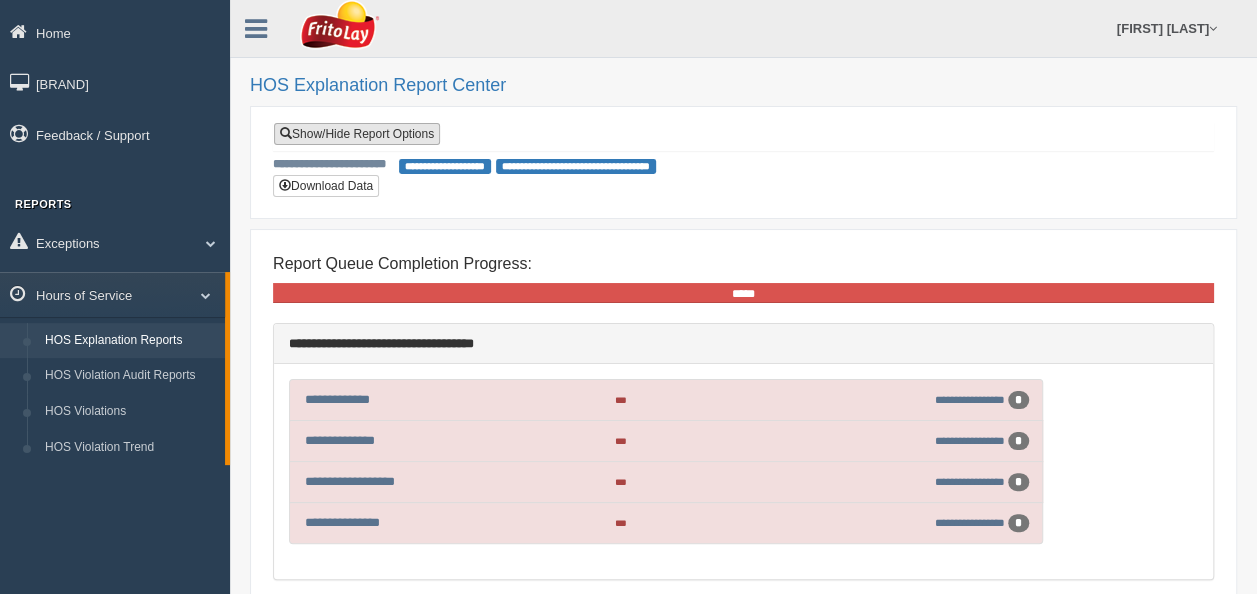 click on "Show/Hide Report Options" at bounding box center [357, 134] 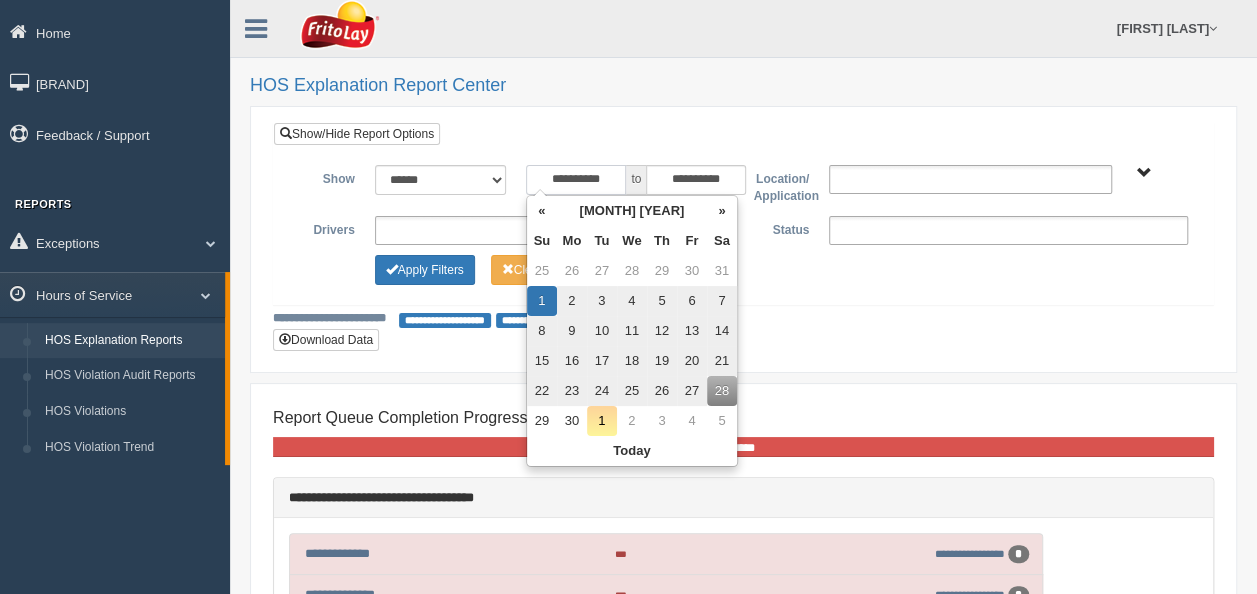 click on "**********" at bounding box center [576, 180] 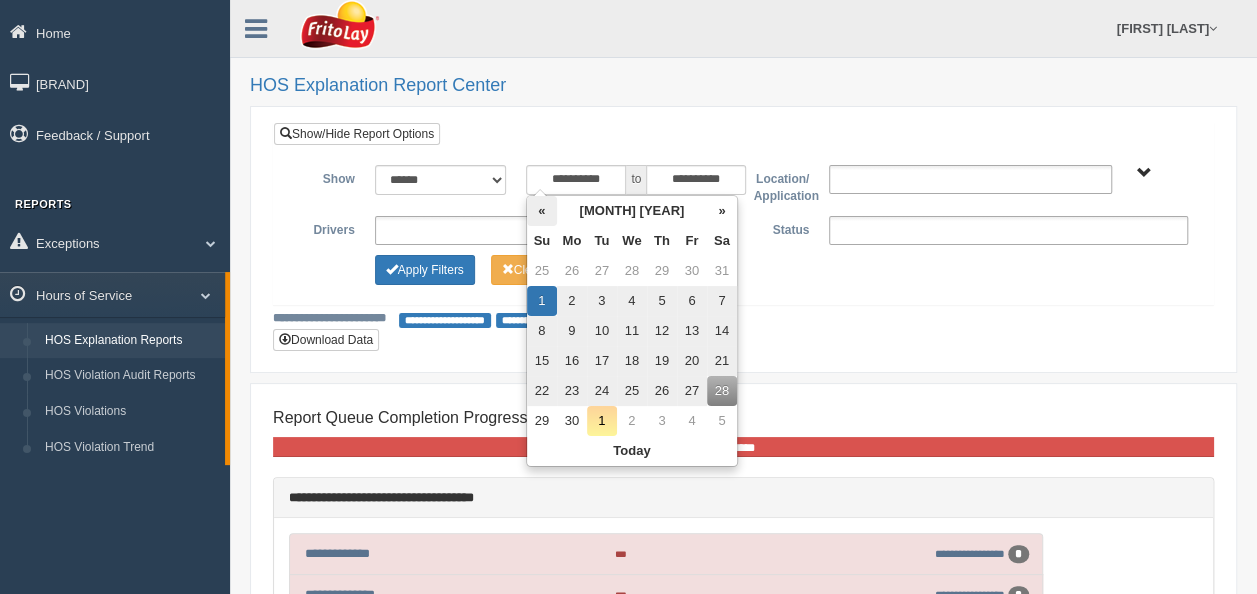 click on "«" at bounding box center (542, 211) 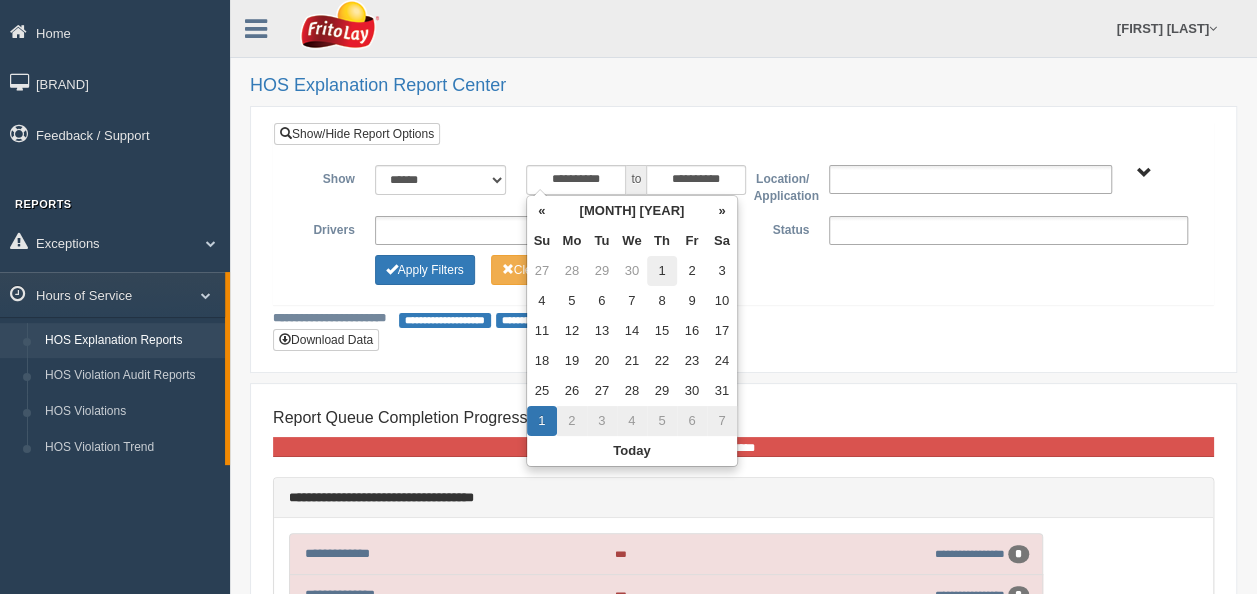 click on "1" at bounding box center [662, 271] 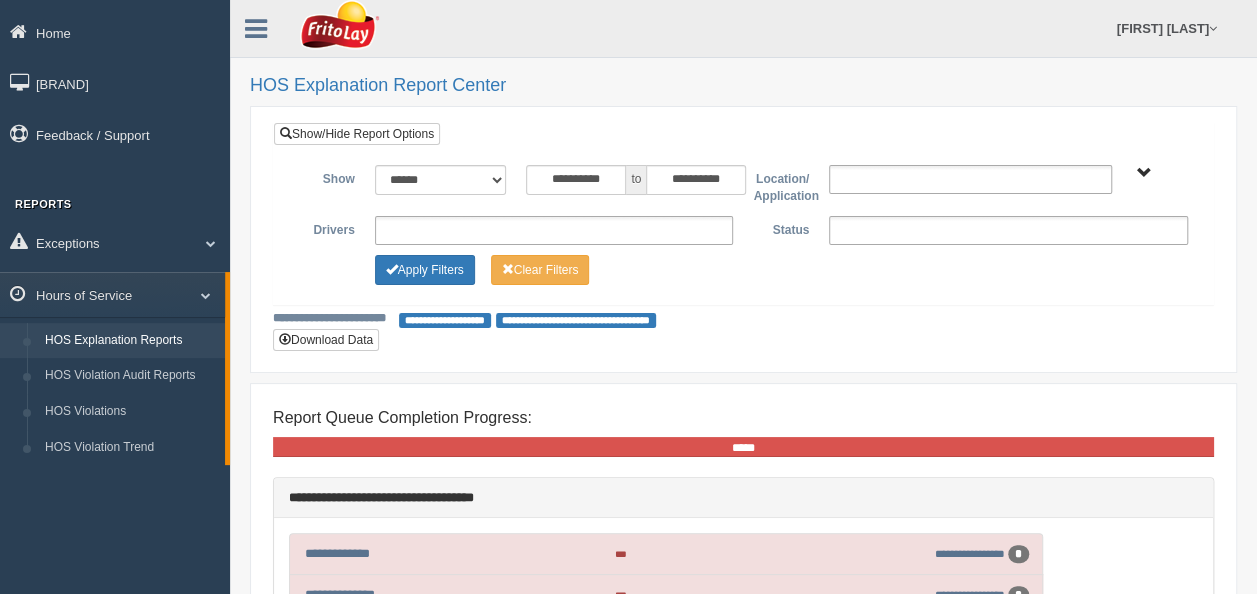 click on "**********" at bounding box center (743, 239) 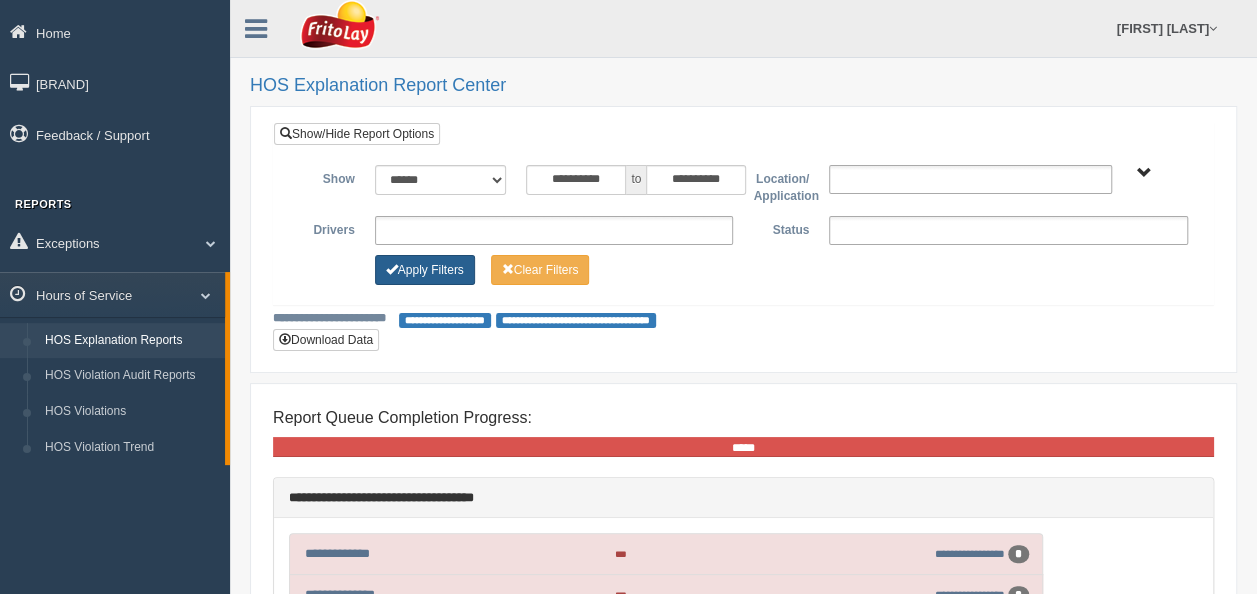 click on "Apply Filters" at bounding box center (425, 270) 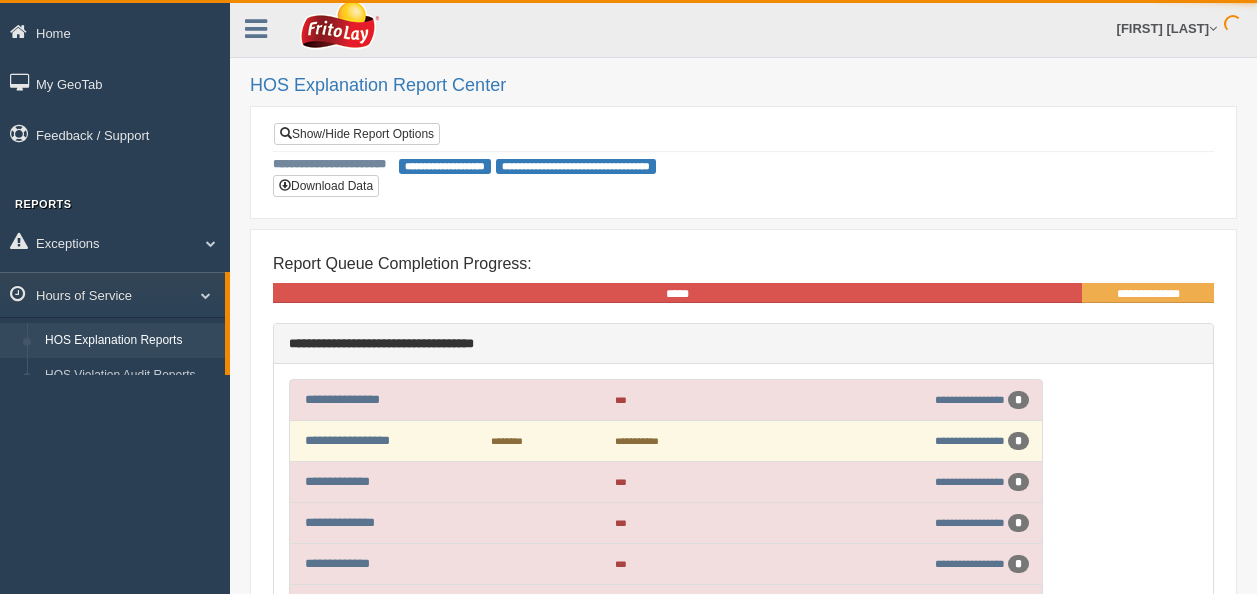 scroll, scrollTop: 0, scrollLeft: 0, axis: both 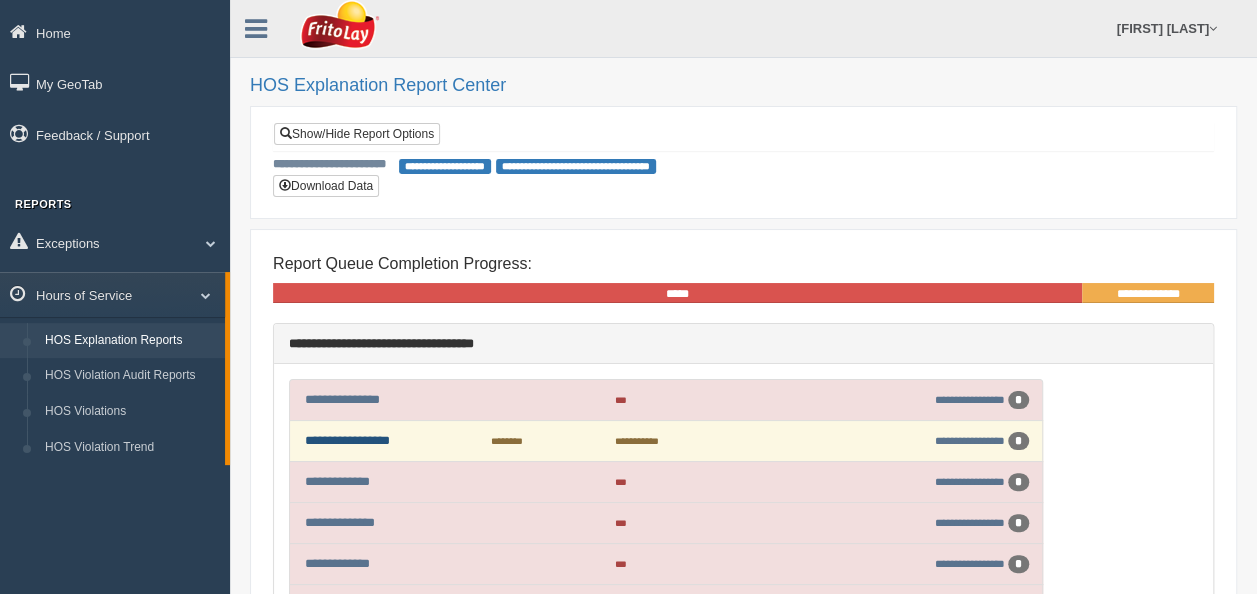 click on "**********" at bounding box center (347, 440) 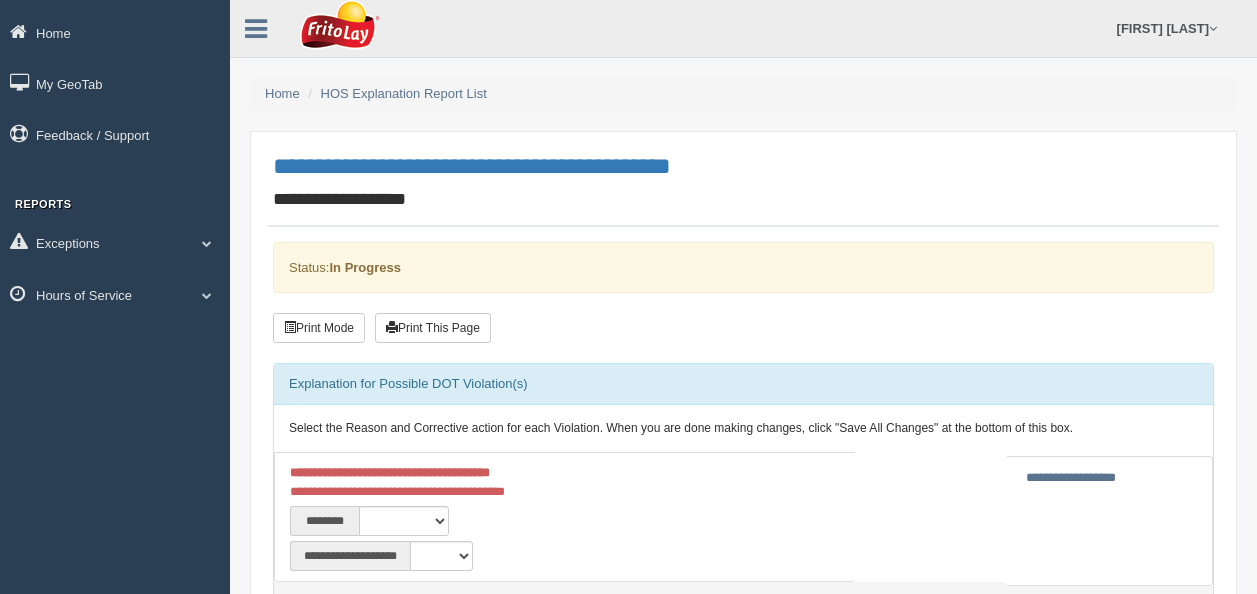 scroll, scrollTop: 0, scrollLeft: 0, axis: both 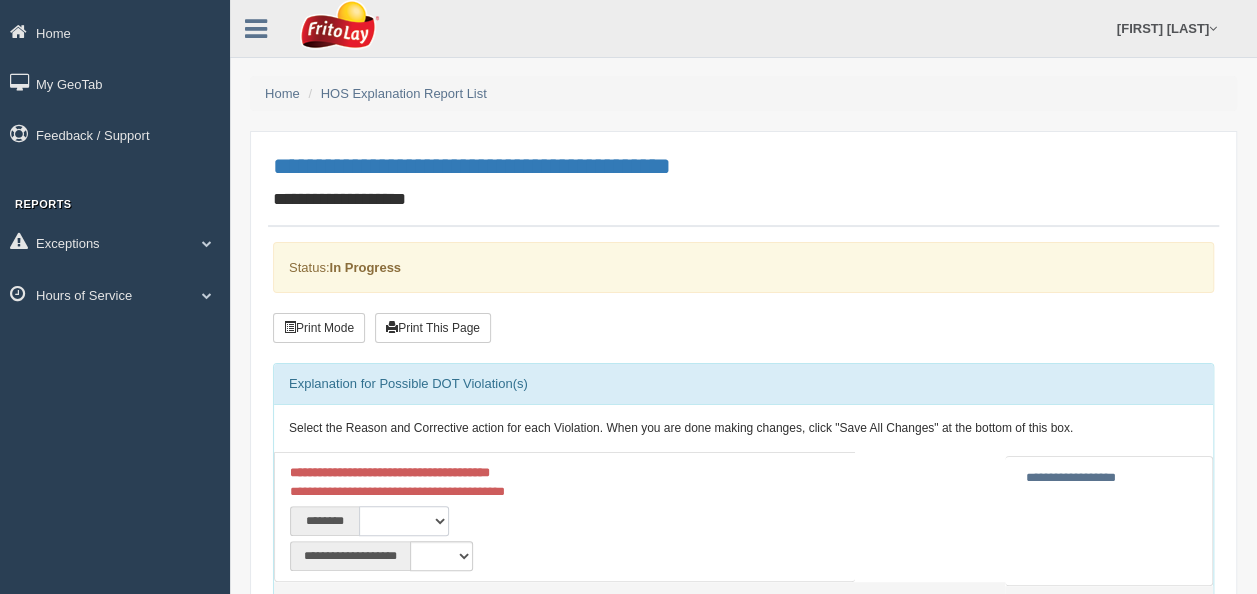click on "**********" at bounding box center (404, 521) 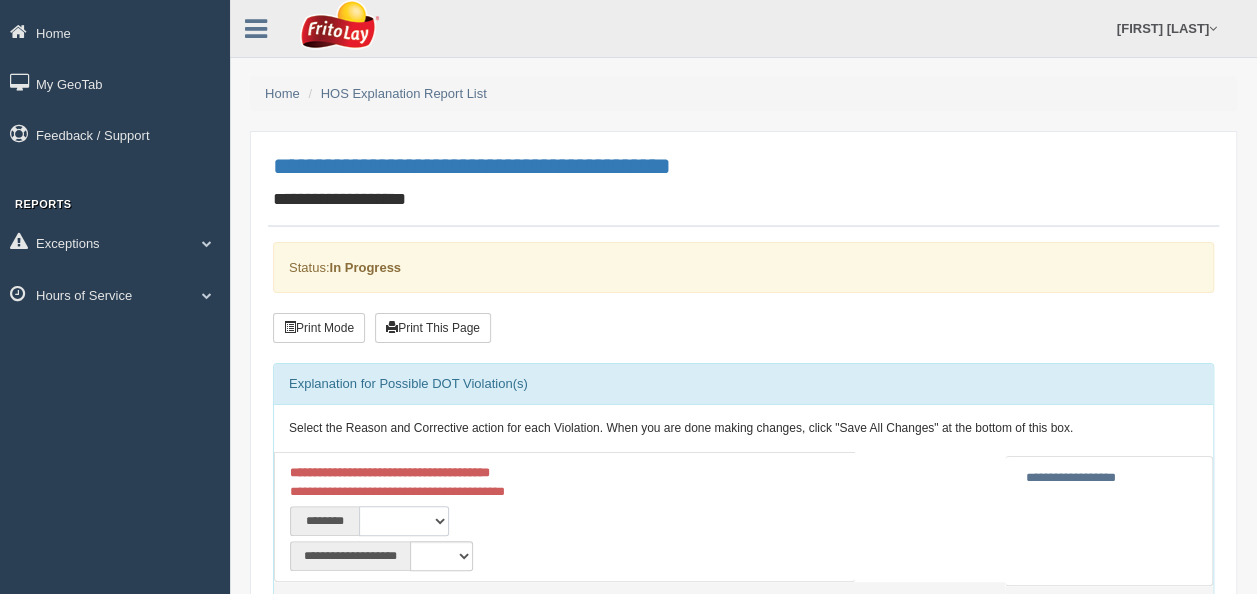 select on "****" 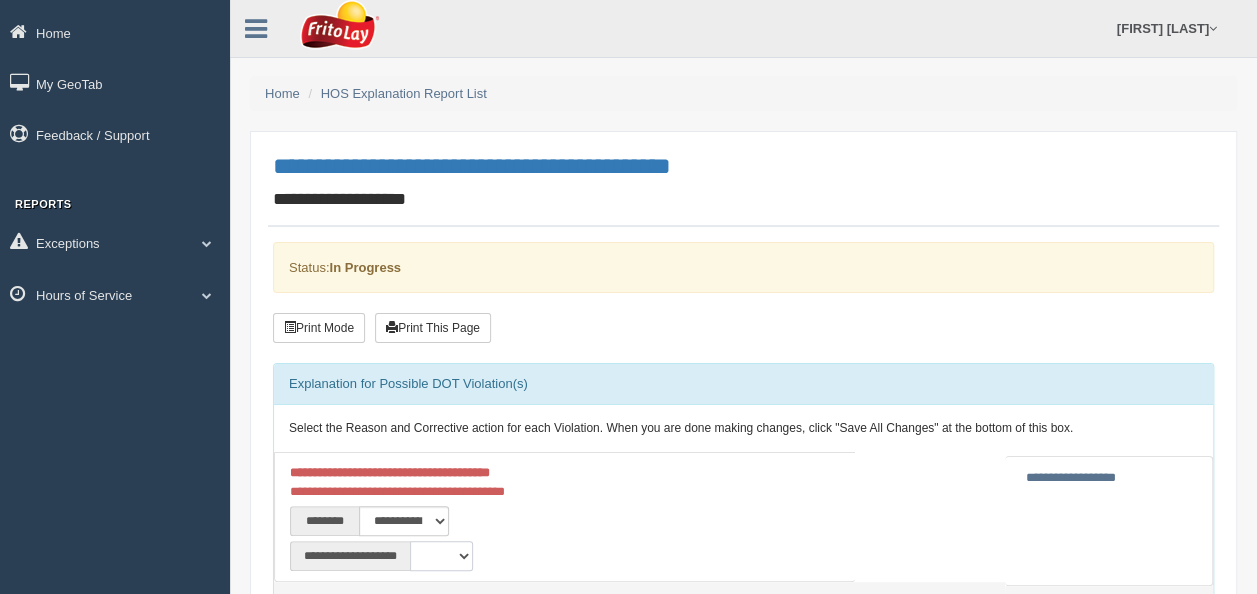 click on "**********" at bounding box center [441, 556] 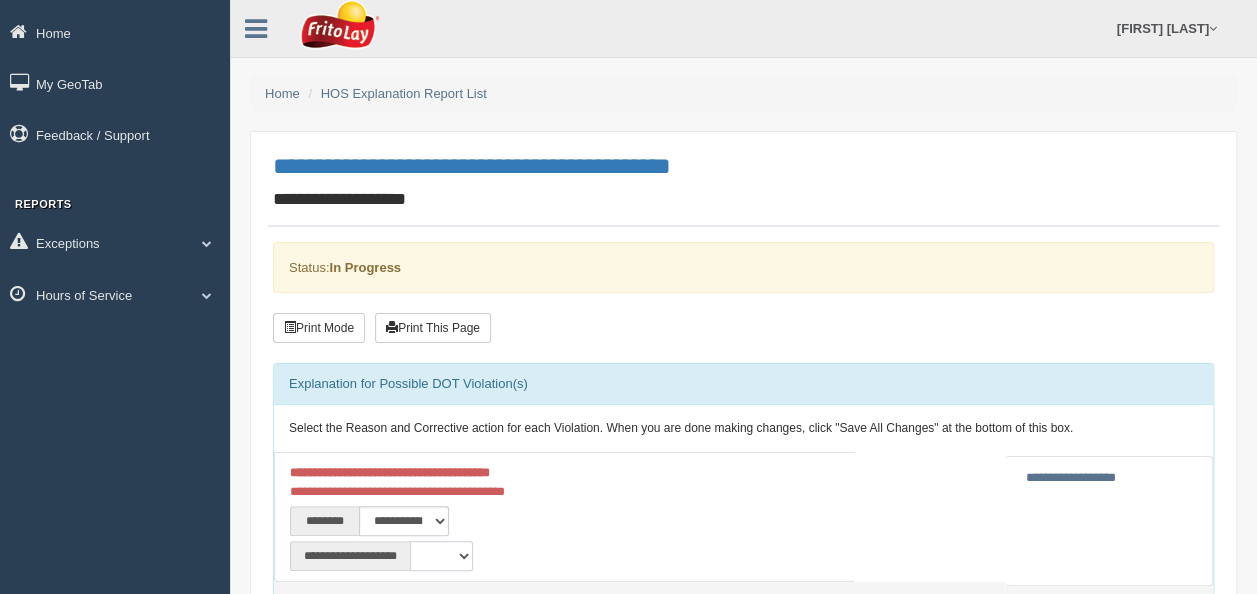select on "**" 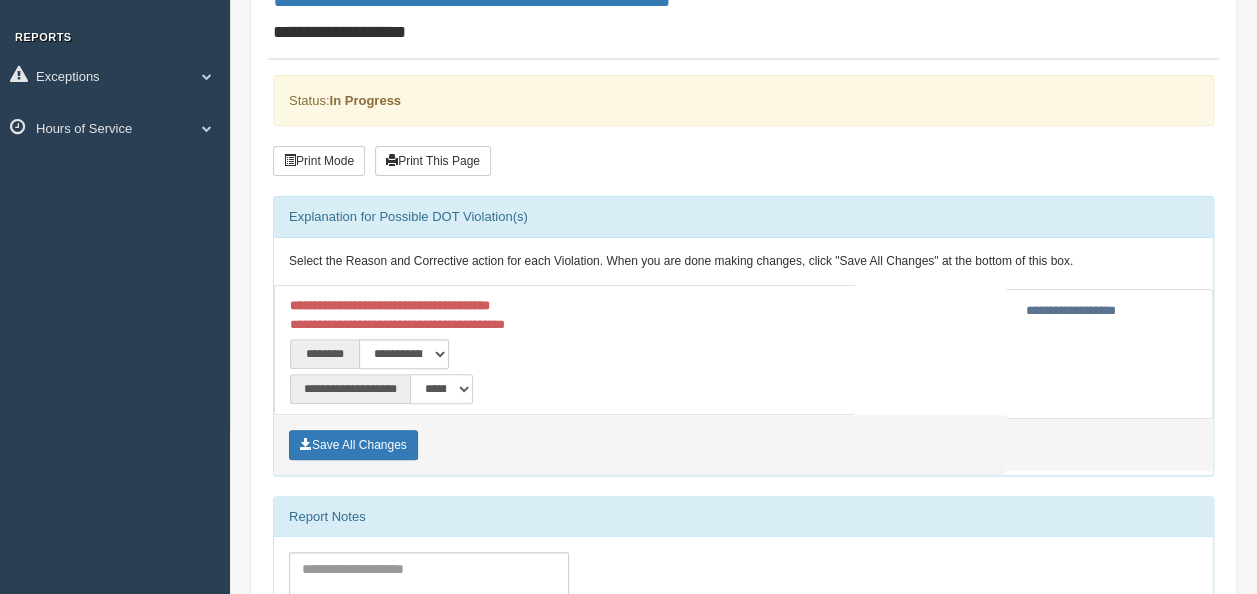 scroll, scrollTop: 170, scrollLeft: 0, axis: vertical 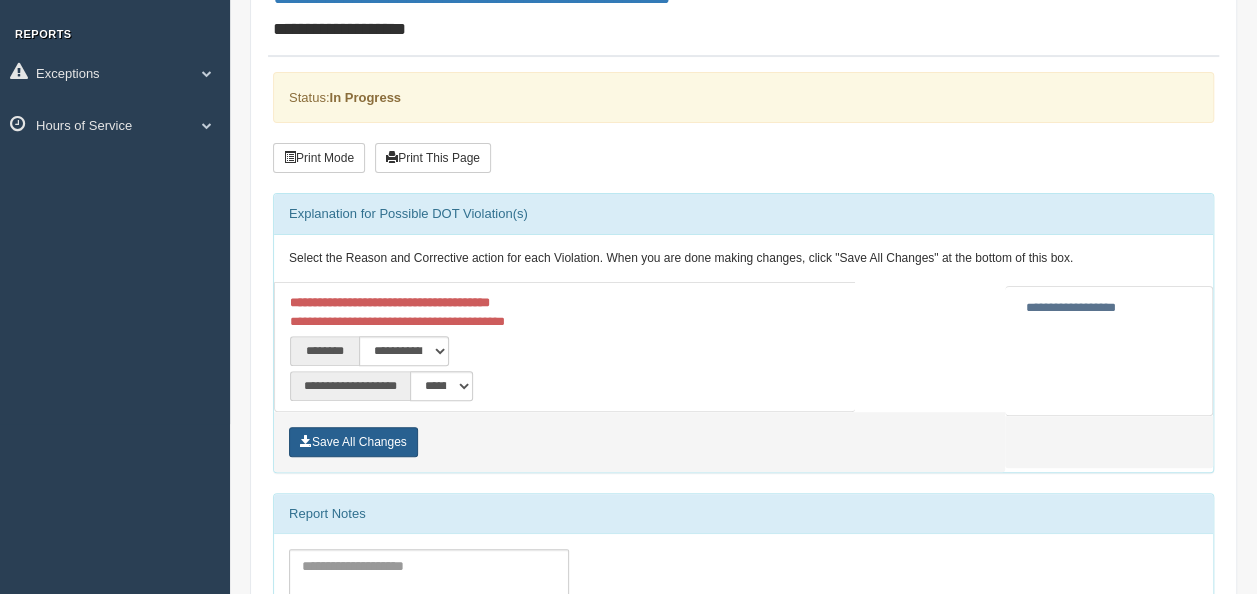 click on "Save All Changes" at bounding box center (353, 442) 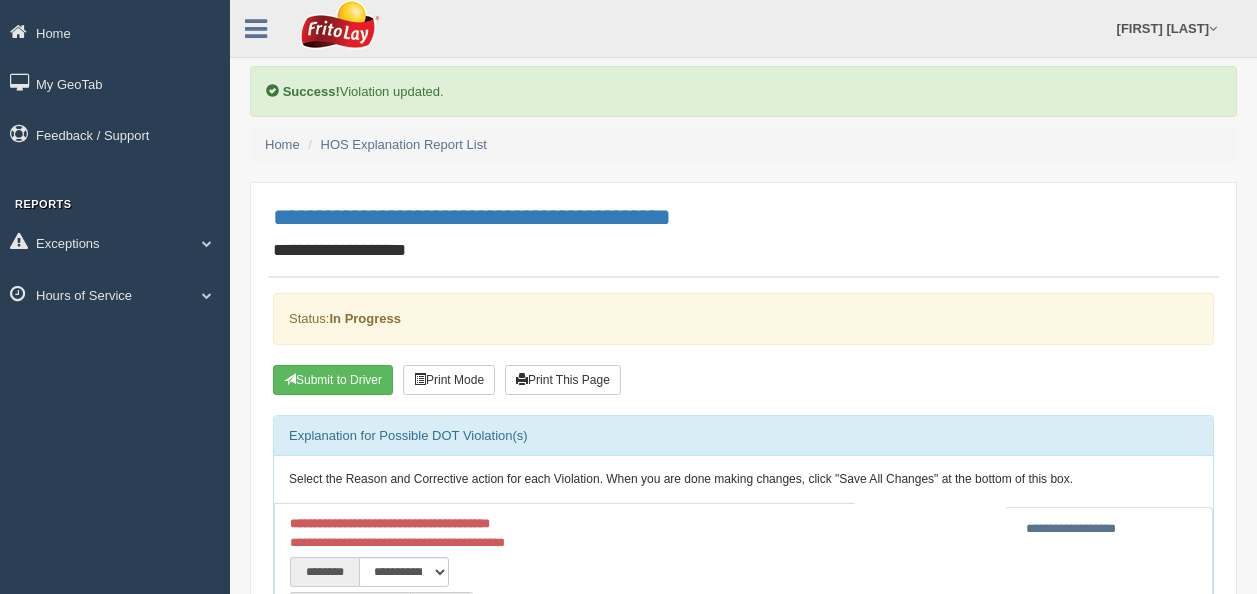 scroll, scrollTop: 0, scrollLeft: 0, axis: both 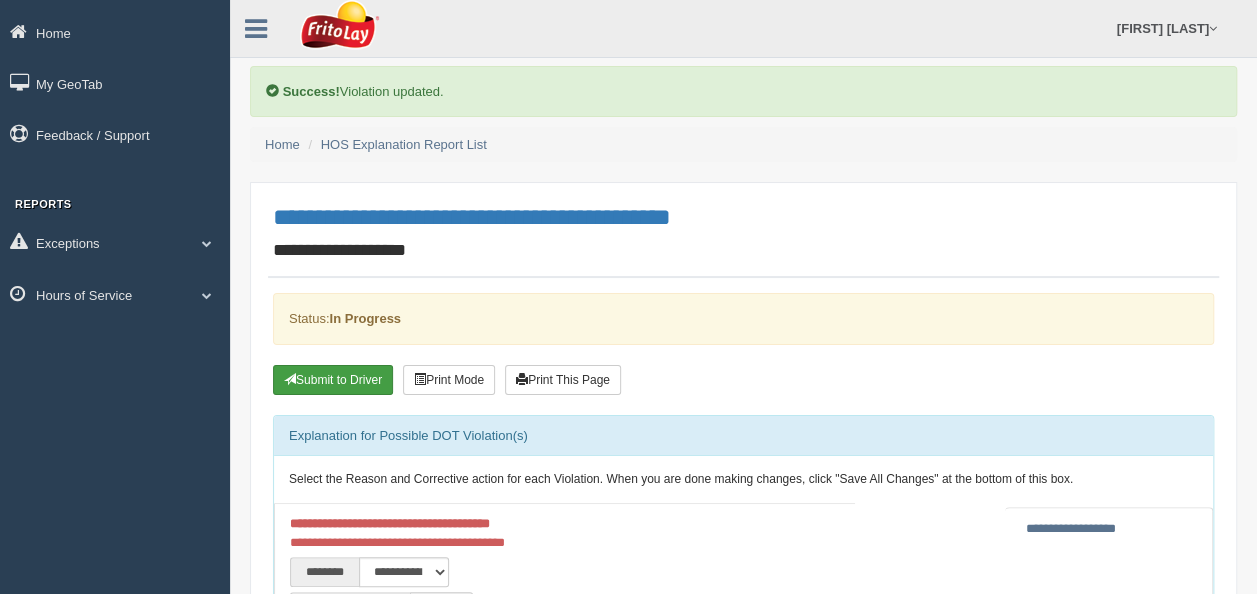 click on "Submit to Driver" at bounding box center [333, 380] 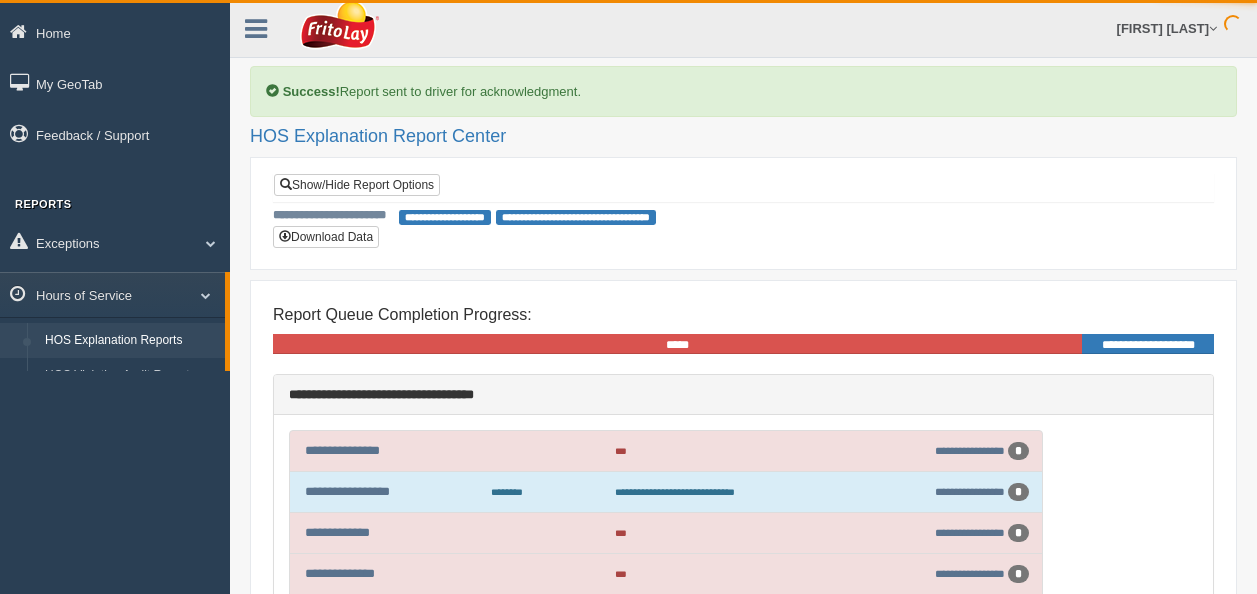 scroll, scrollTop: 0, scrollLeft: 0, axis: both 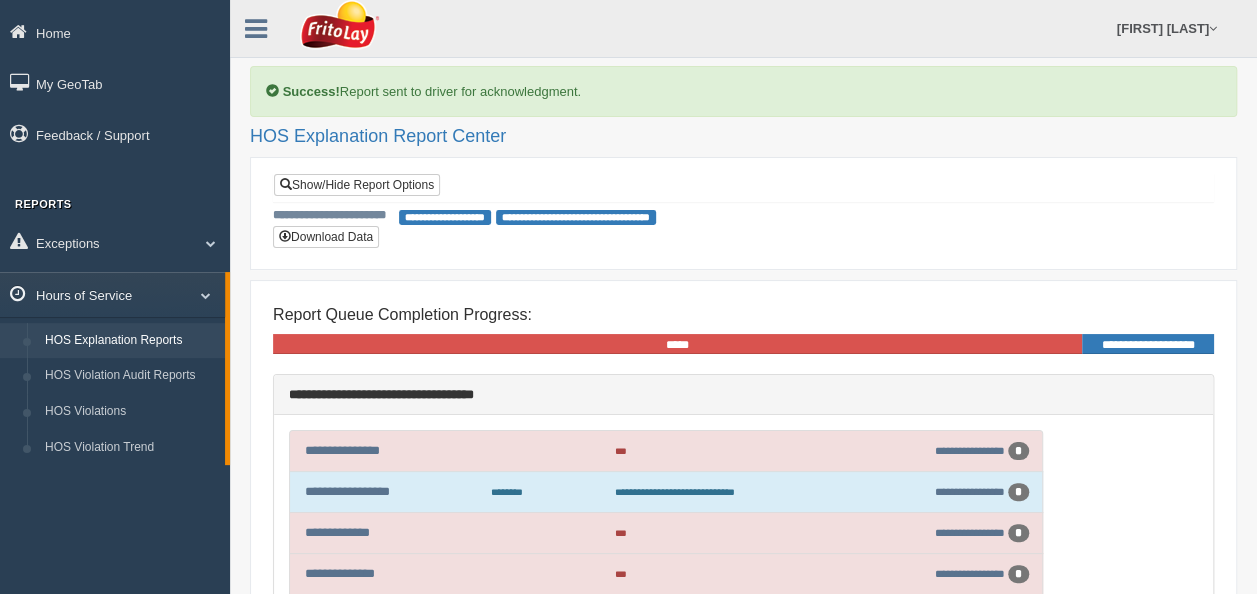 click at bounding box center (198, 295) 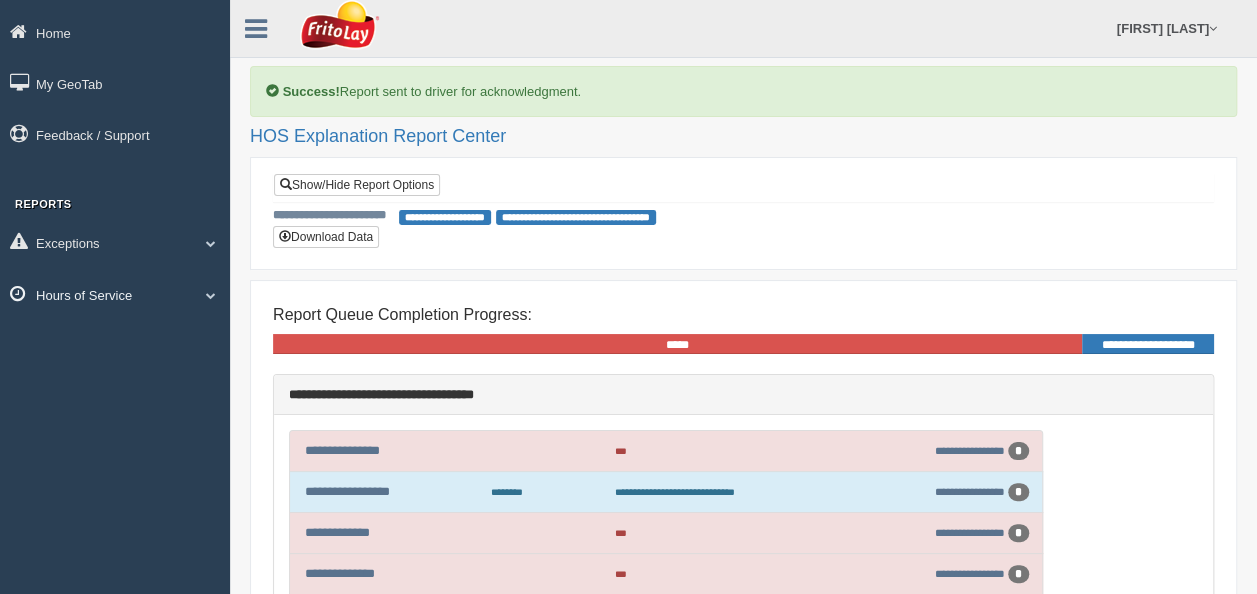 click at bounding box center [203, 243] 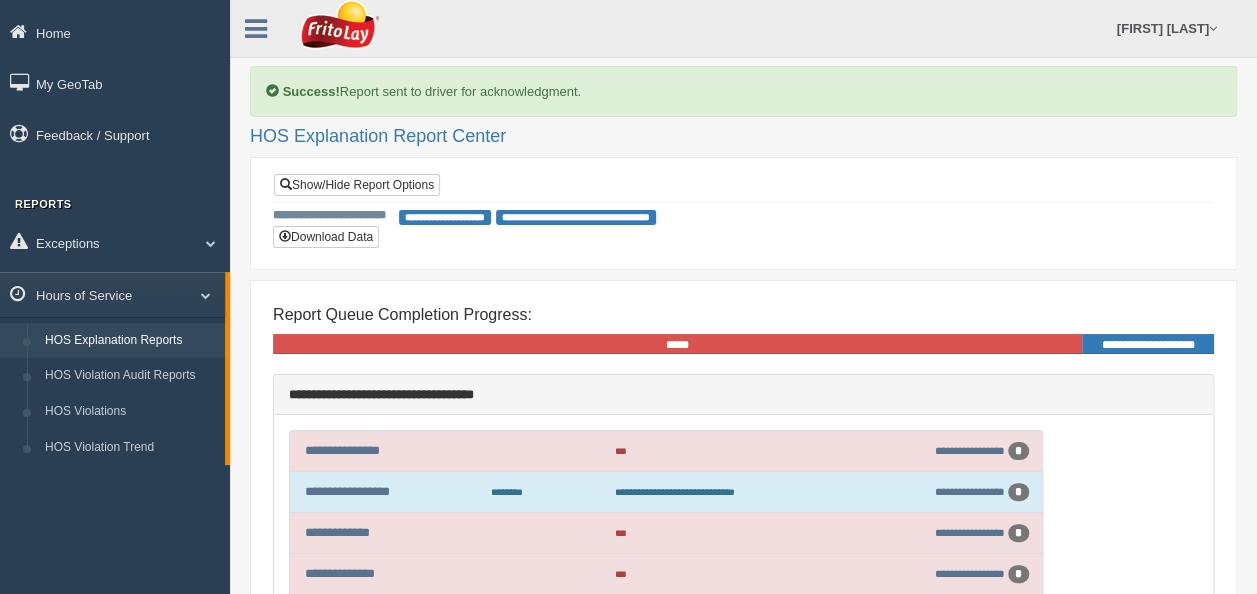 click on "**********" at bounding box center (445, 217) 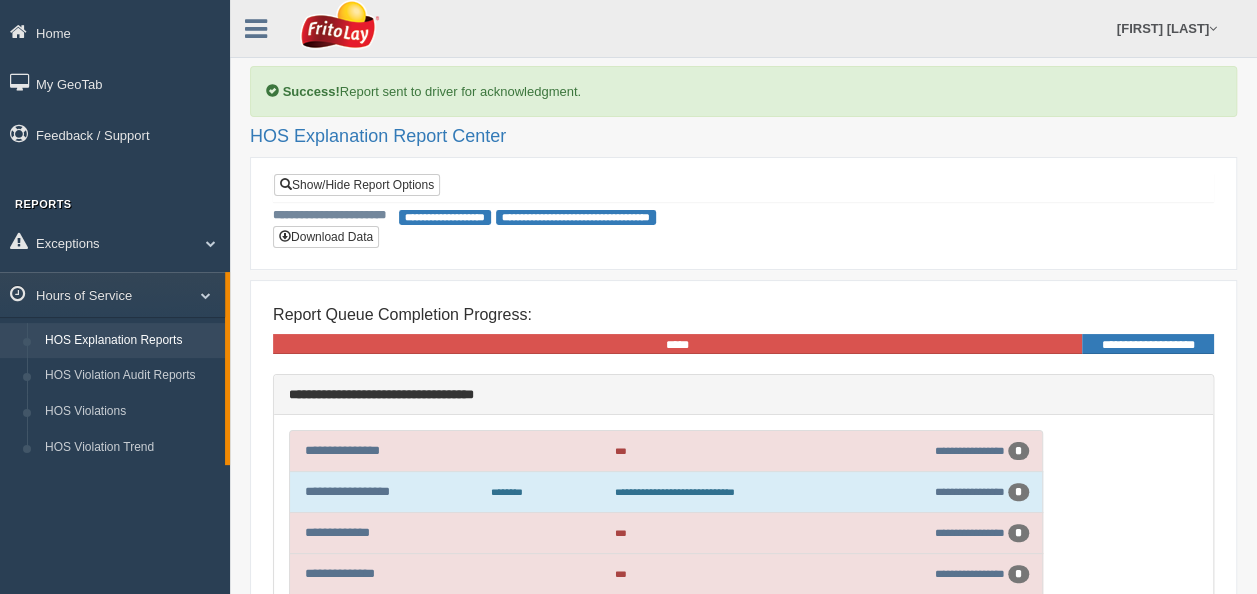 click on "HOS Explanation Reports" at bounding box center [130, 341] 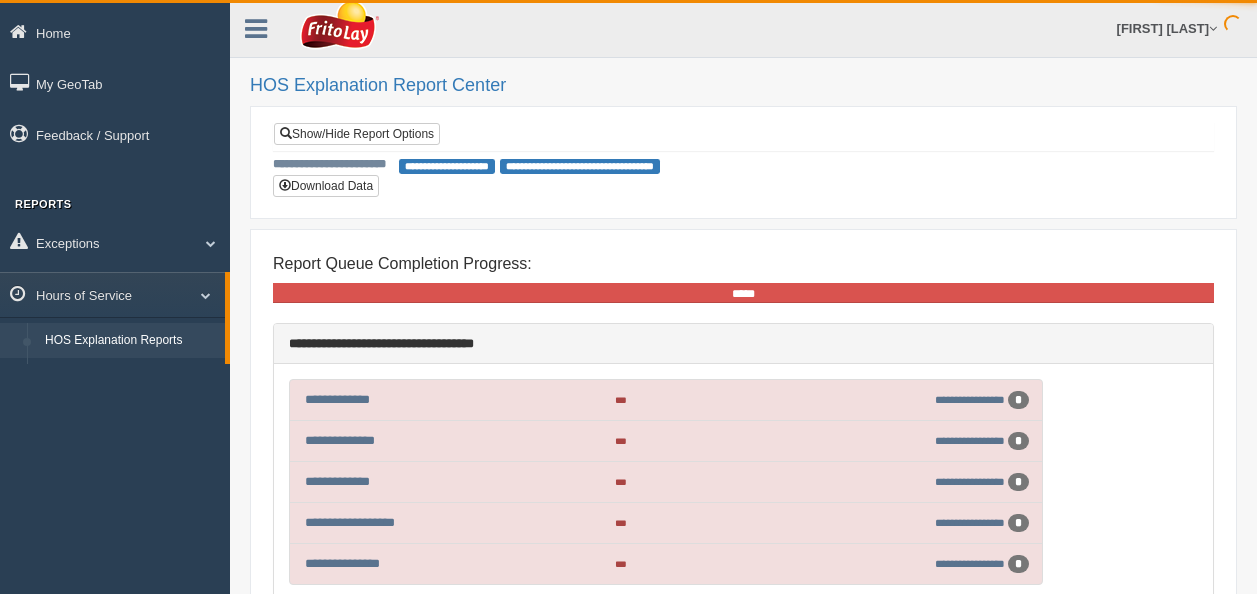 scroll, scrollTop: 0, scrollLeft: 0, axis: both 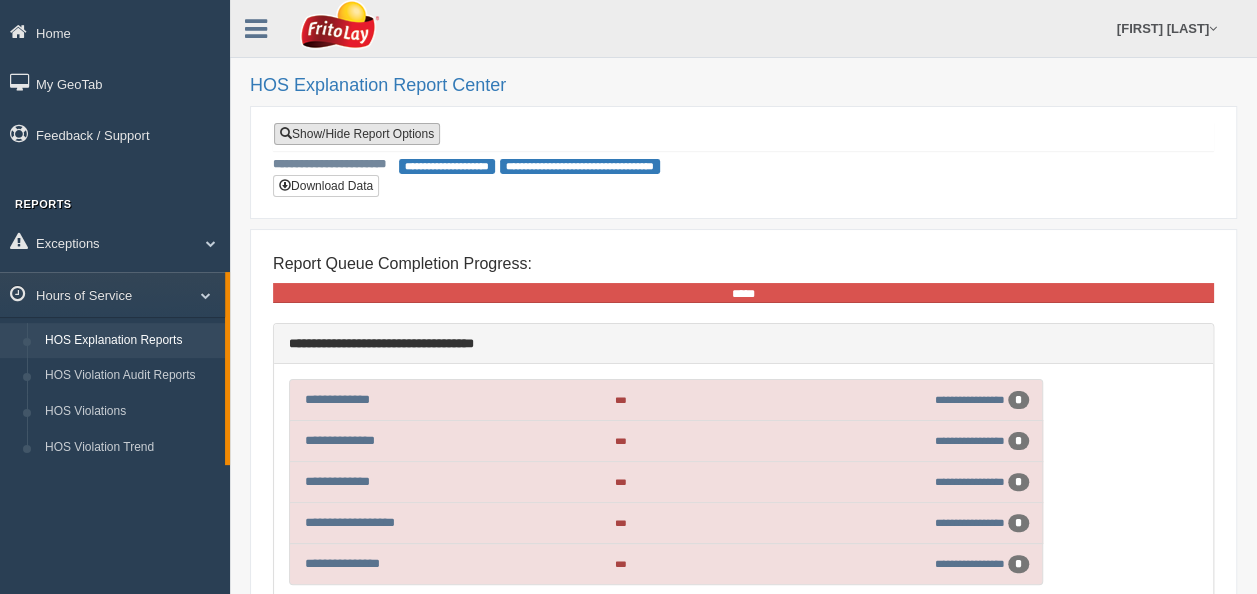 click on "Show/Hide Report Options" at bounding box center (357, 134) 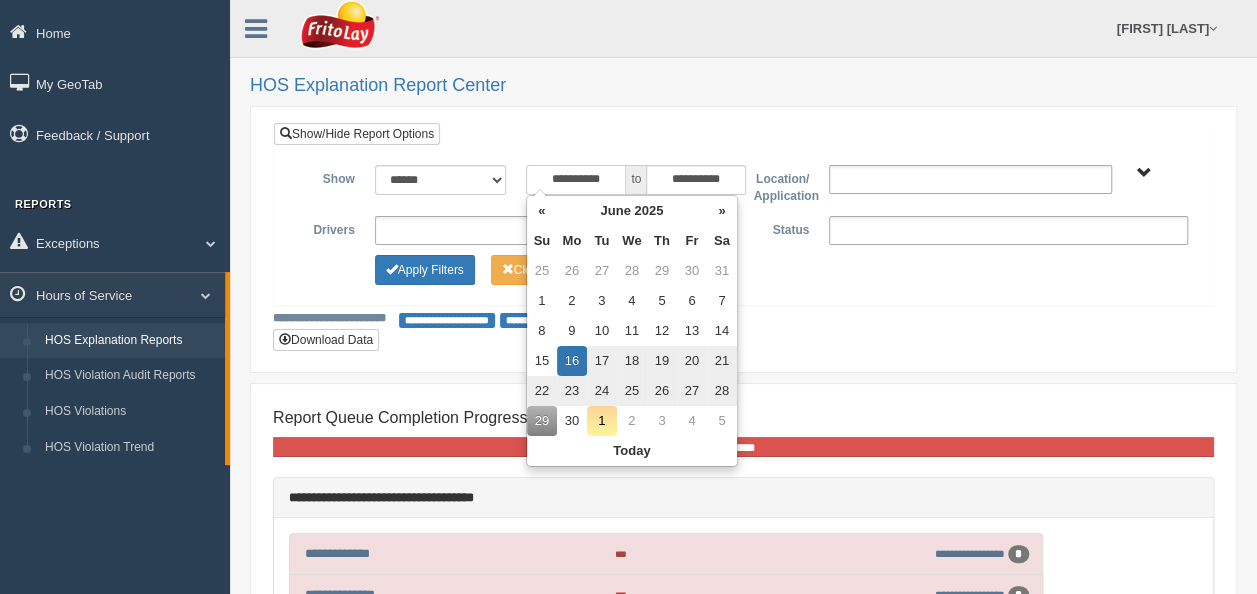 drag, startPoint x: 608, startPoint y: 176, endPoint x: 522, endPoint y: 200, distance: 89.28606 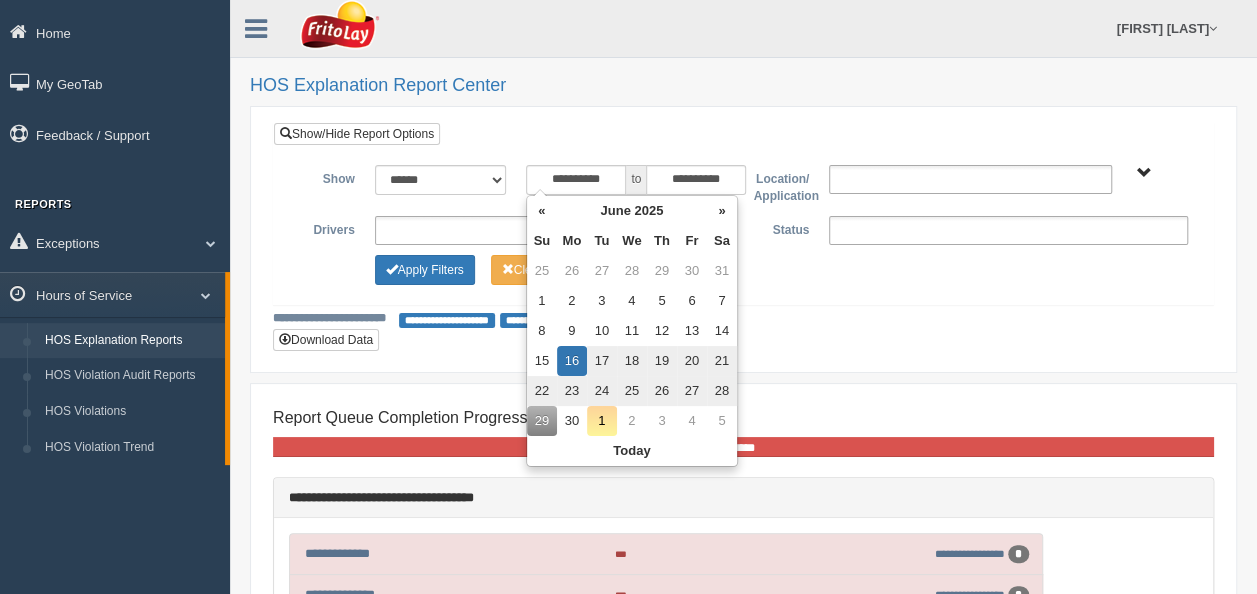 click on "HOS Explanation Report Center" at bounding box center (743, 86) 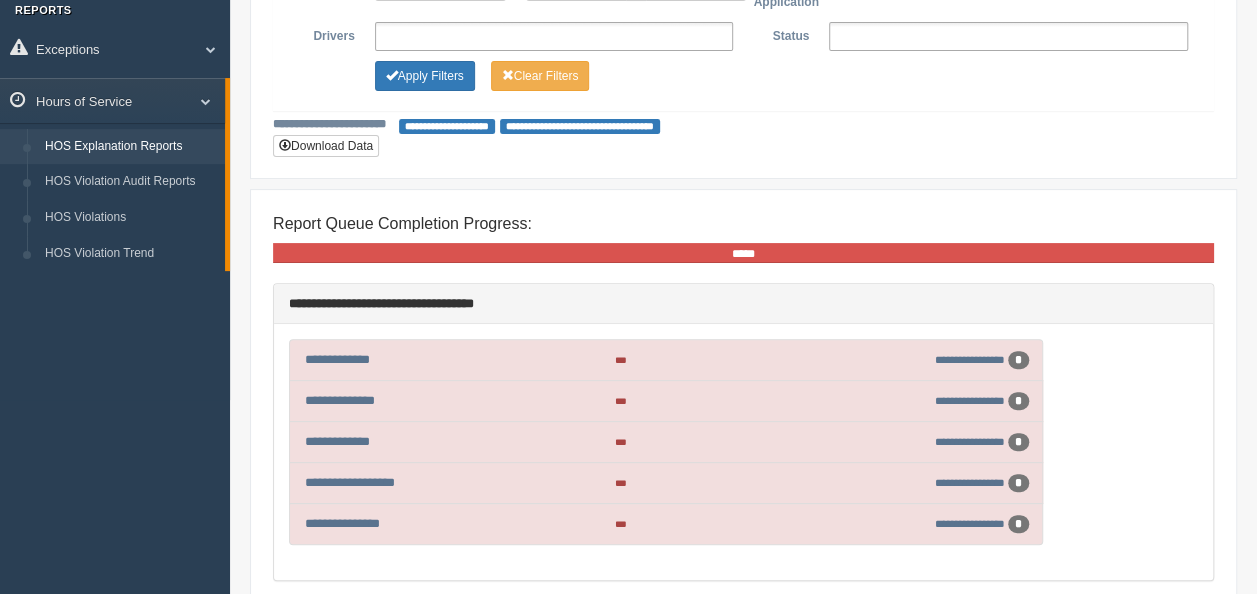 scroll, scrollTop: 189, scrollLeft: 0, axis: vertical 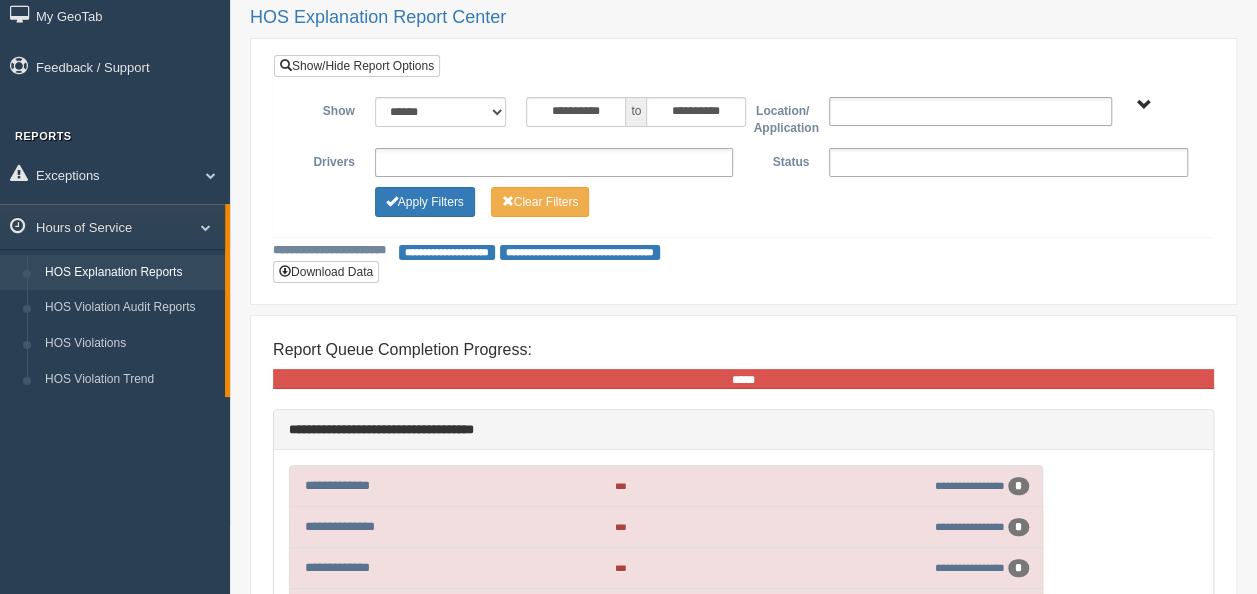 click on "**********" at bounding box center (743, 171) 